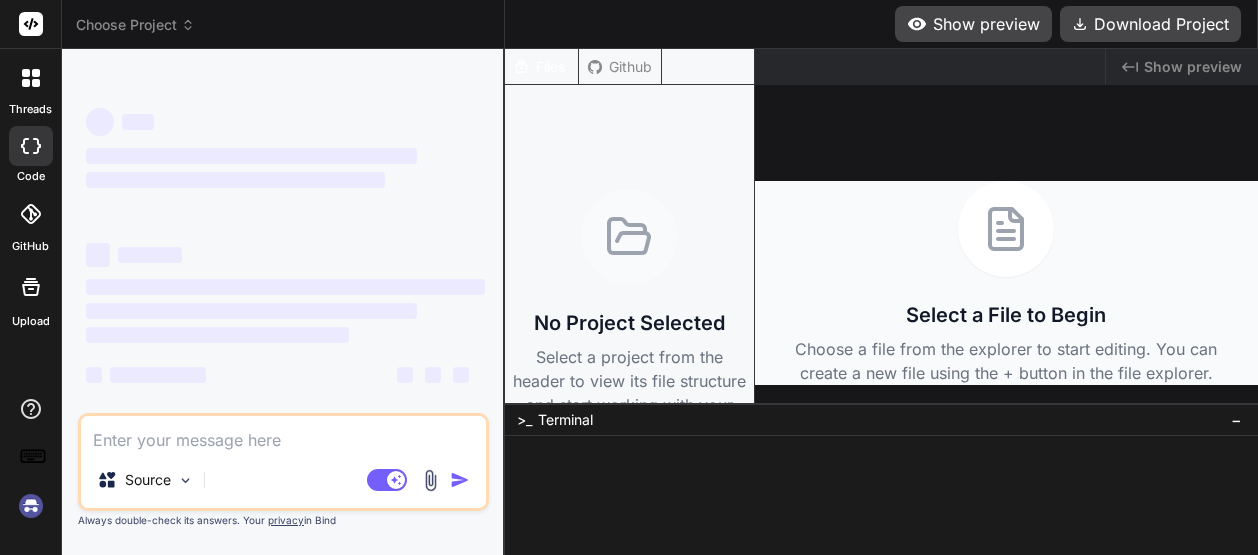 scroll, scrollTop: 0, scrollLeft: 0, axis: both 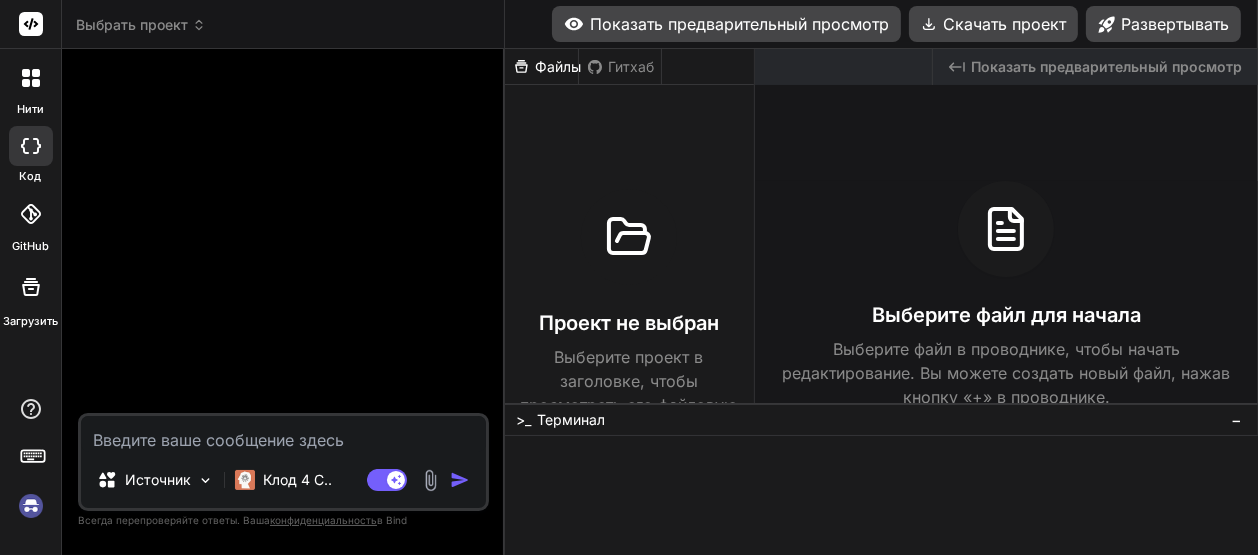 type on "x" 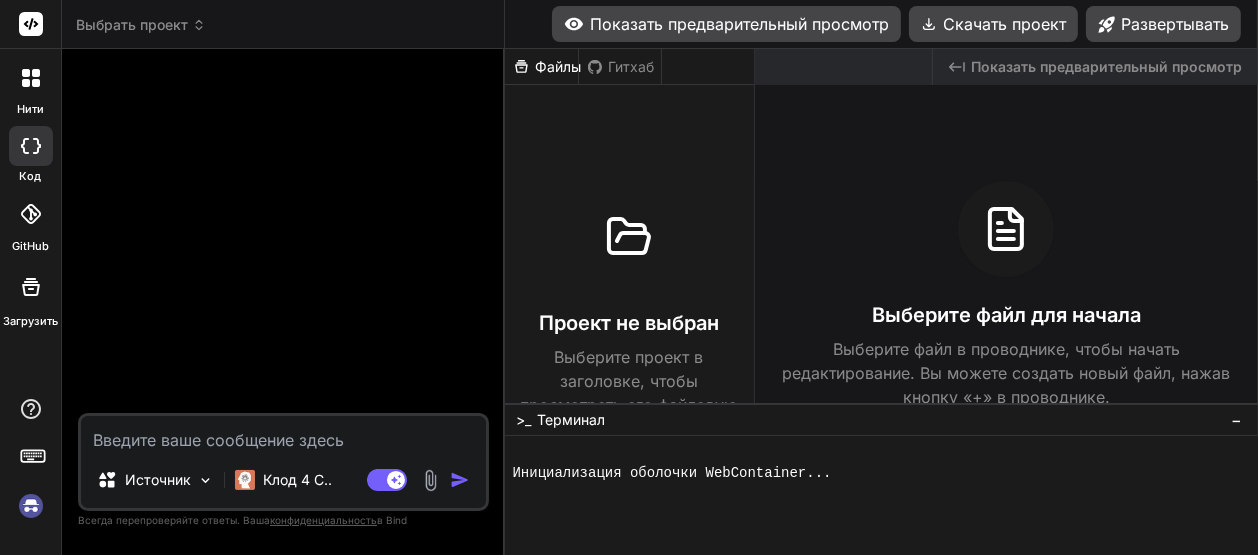 click at bounding box center [283, 434] 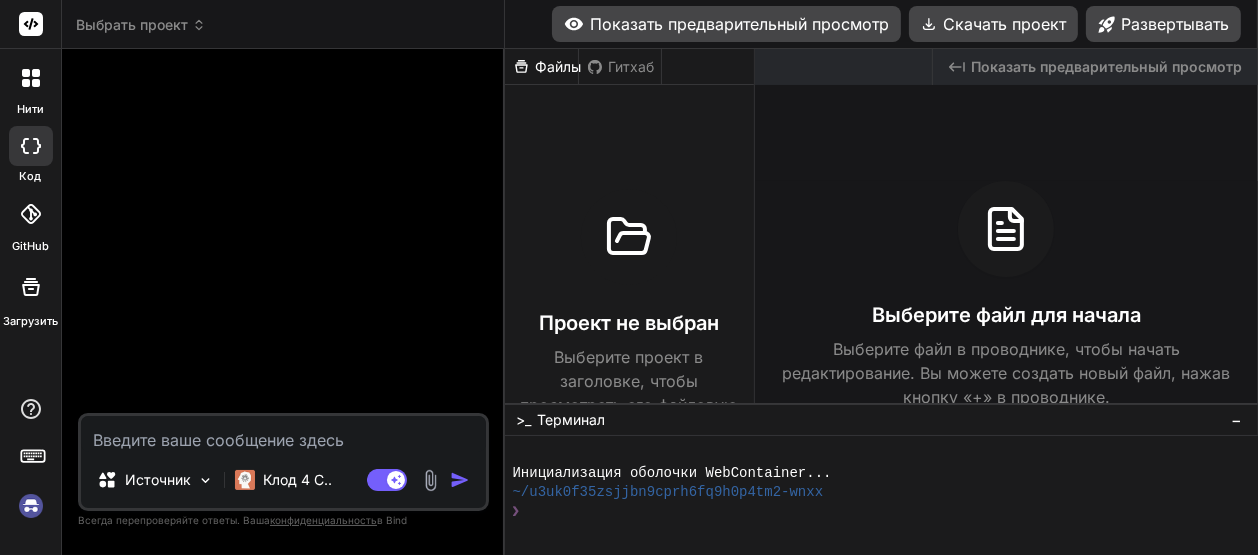 type on "[{
"resource": "/c:/Users/[USERNAME]/OneDrive/Документы/migbig-ui/app/history/page.tsx",
"owner": "typescript",
"code": "2307",
"severity": 8,
"message": "Не удается найти модуль \"@/lib/supabase\" или связанные с ним объявления типов.",
"source": "ts",
"startLineNumber": 3,
"startColumn": 26,
"endLineNumber": 3,
"endColumn": 42,
"origin": "extHost1"
}]" 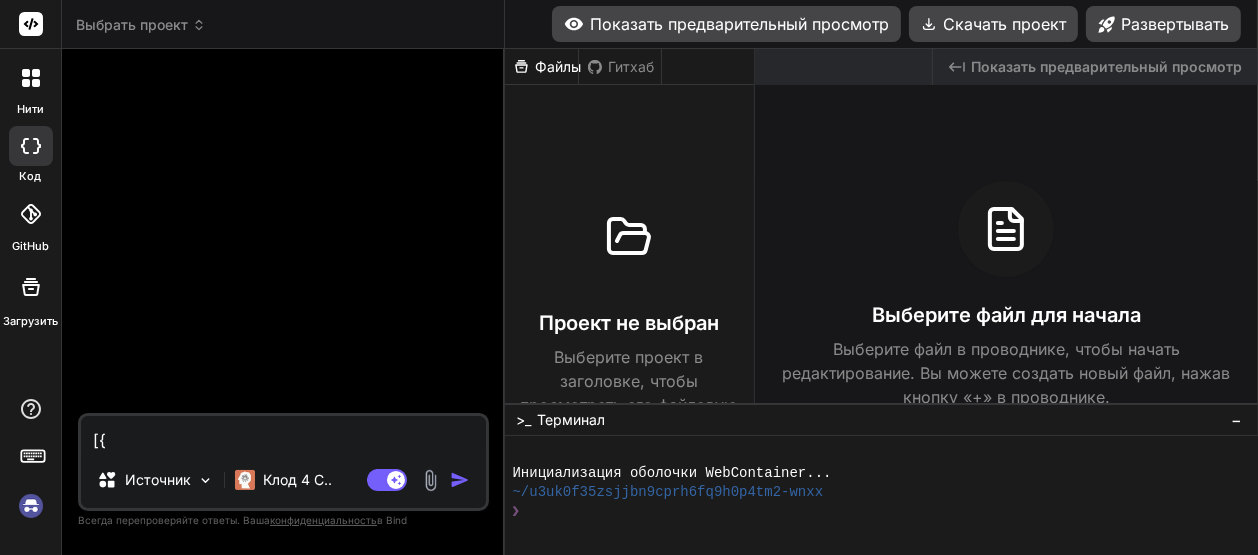 scroll, scrollTop: 145, scrollLeft: 0, axis: vertical 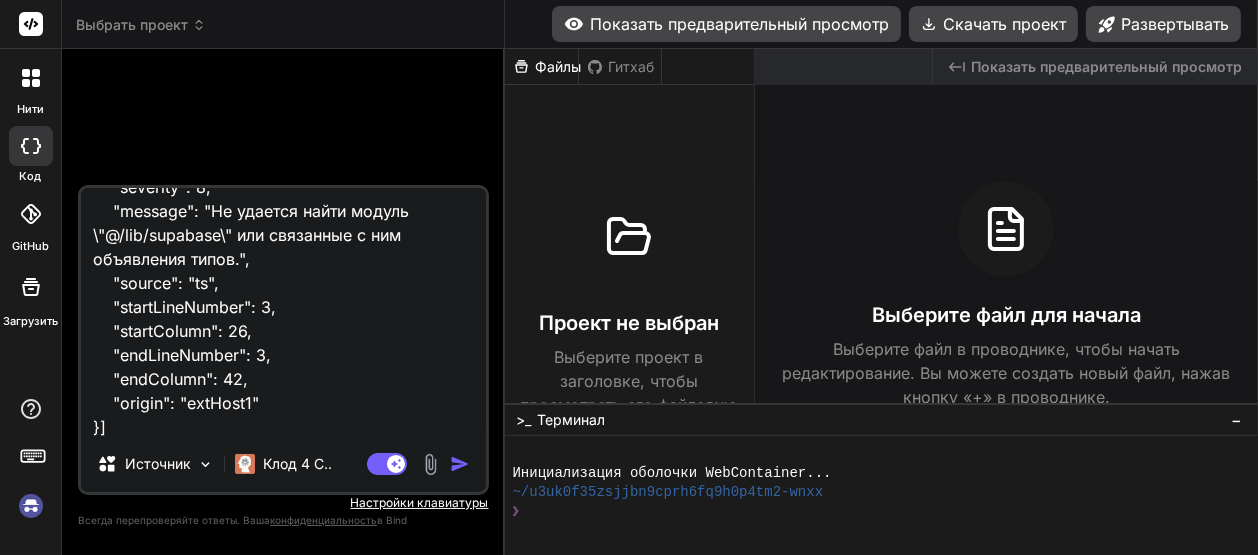 type on "[{
"resource": "/c:/Users/[USERNAME]/OneDrive/Документы/migbig-ui/app/history/page.tsx",
"owner": "typescript",
"code": "2307",
"severity": 8,
"message": "Не удается найти модуль \"@/lib/supabase\" или связанные с ним объявления типов.",
"source": "ts",
"startLineNumber": 3,
"startColumn": 26,
"endLineNumber": 3,
"endColumn": 42,
"origin": "extHost1"
}]" 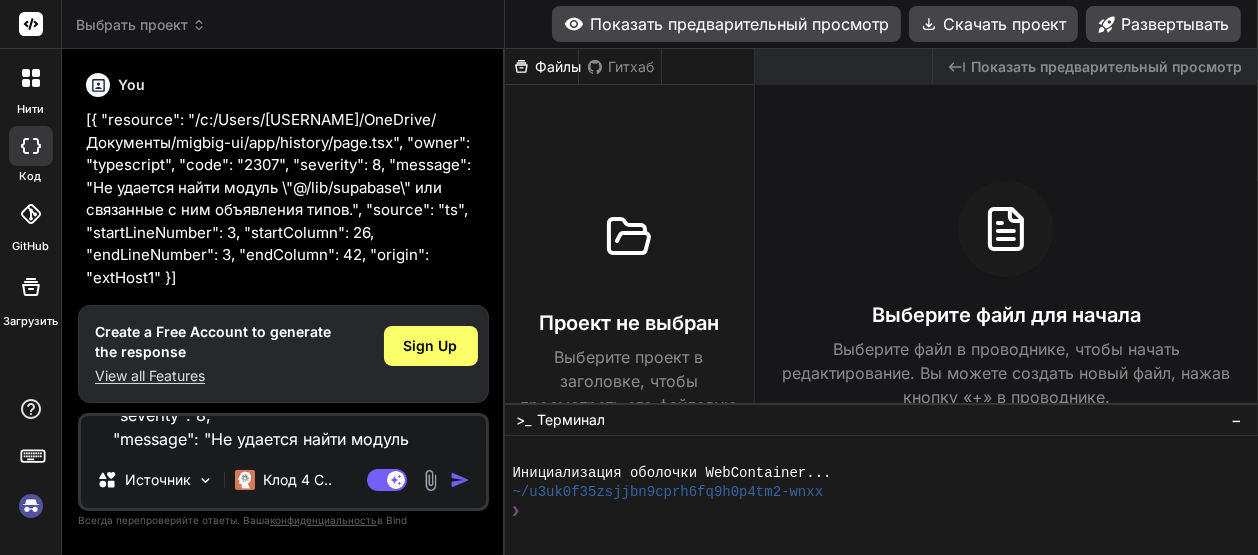 scroll, scrollTop: 0, scrollLeft: 0, axis: both 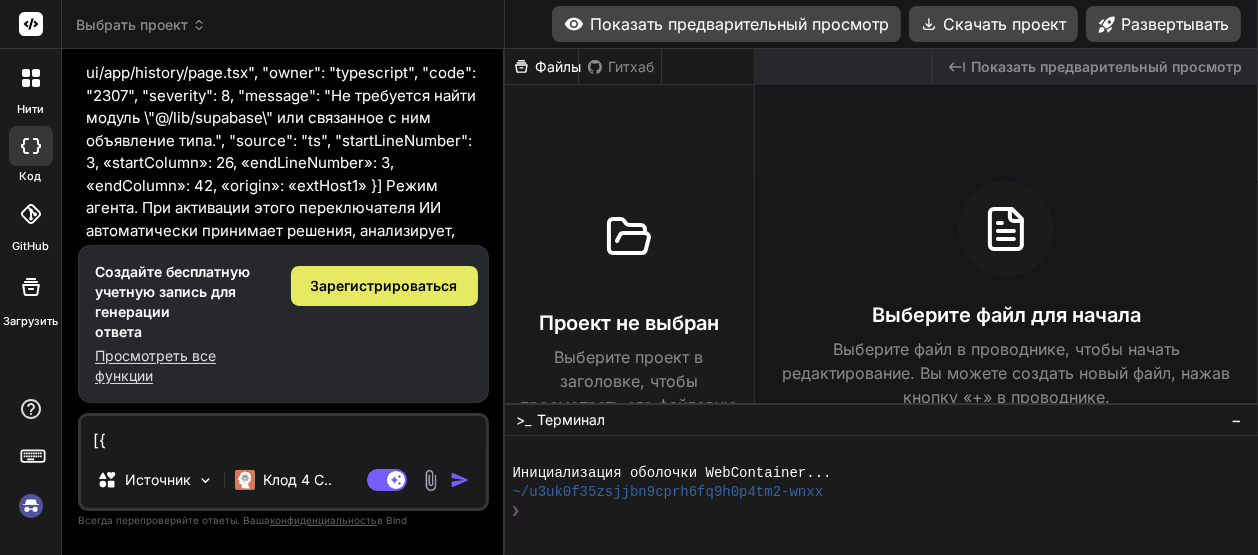 click on "Зарегистрироваться" at bounding box center (384, 285) 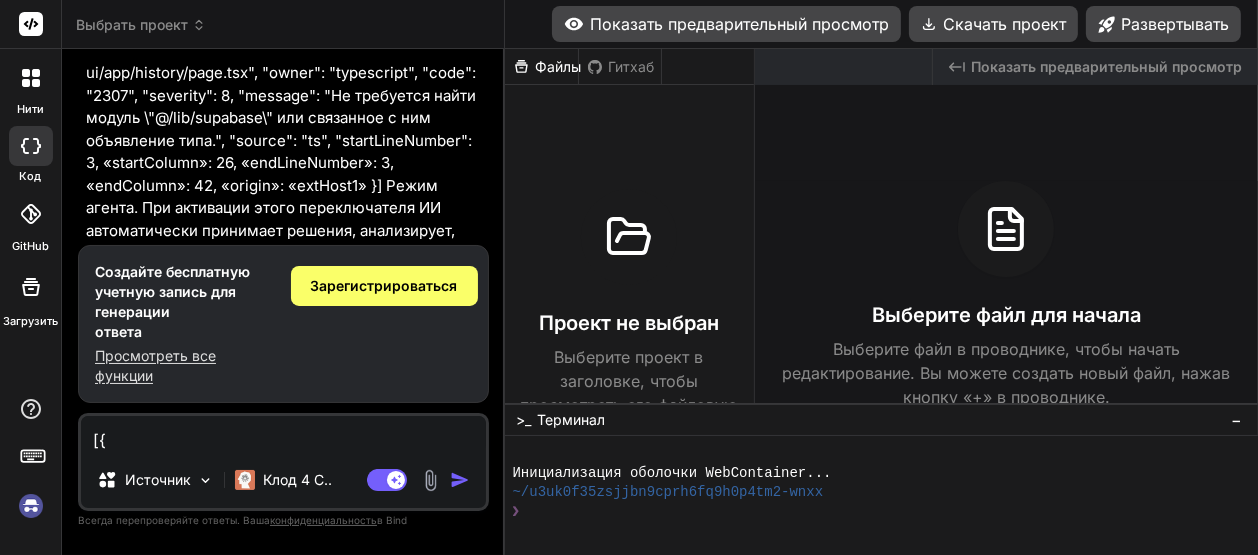 scroll, scrollTop: 0, scrollLeft: 0, axis: both 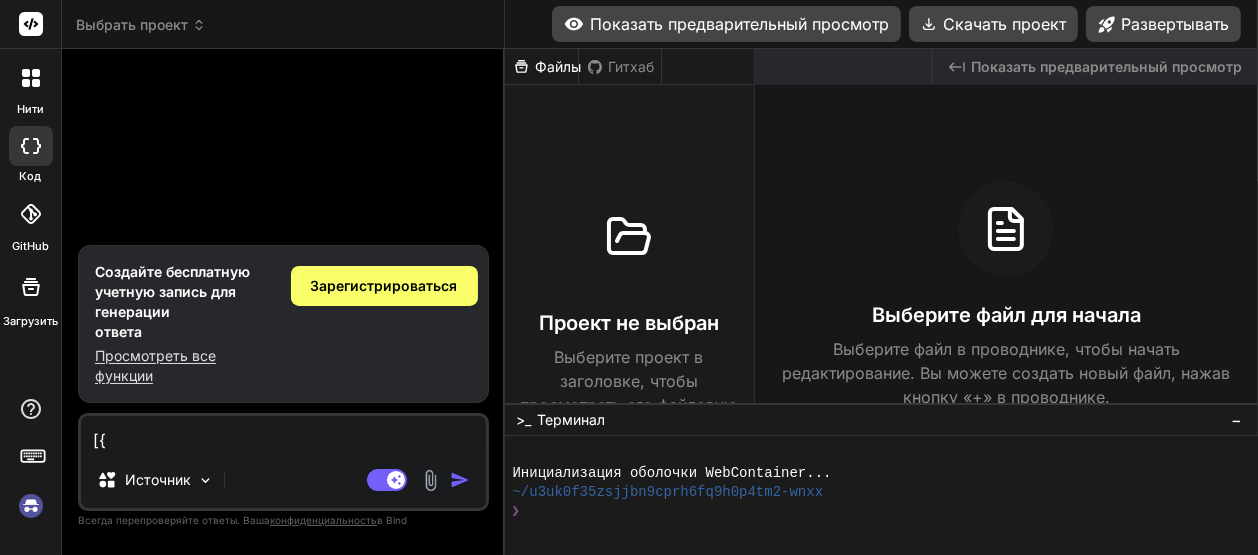 click on "[RESOURCE_PATH]/page.tsx",
"owner": "typescript",
"code": "2307",
"severity": 8,
"message": "Не удается найти модуль \"@/lib/supabase\" или связанные с ним объявления типов.",
"source": "ts",
"startLineNumber": 3,
"startColumn": 26,
"endLineNumber": 3,
"endColumn": 42,
"origin": "extHost1"
}" at bounding box center (283, 434) 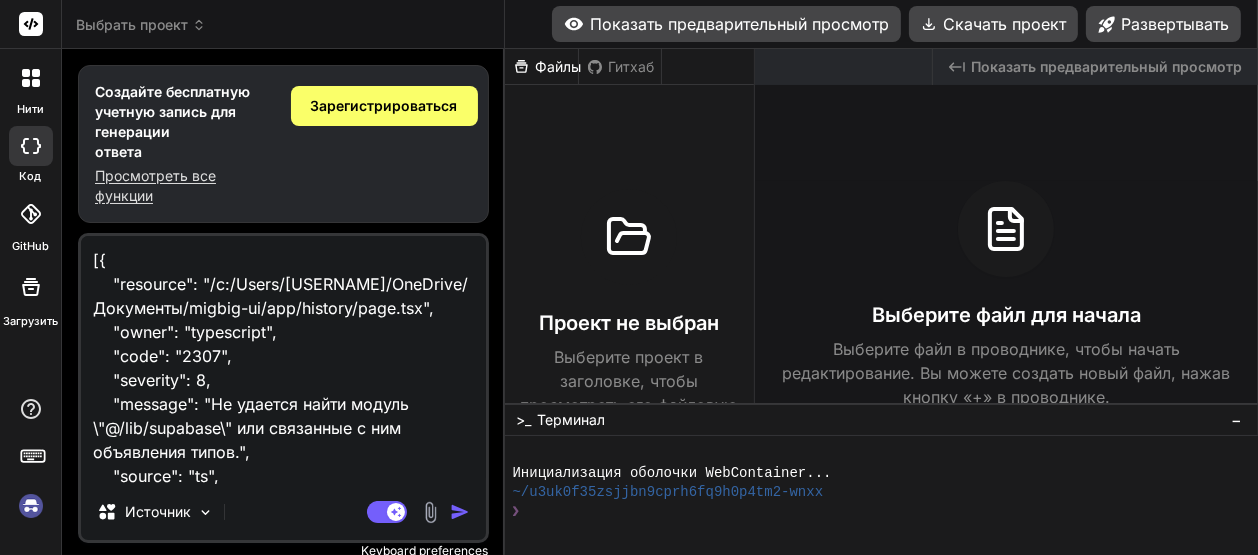scroll, scrollTop: 145, scrollLeft: 0, axis: vertical 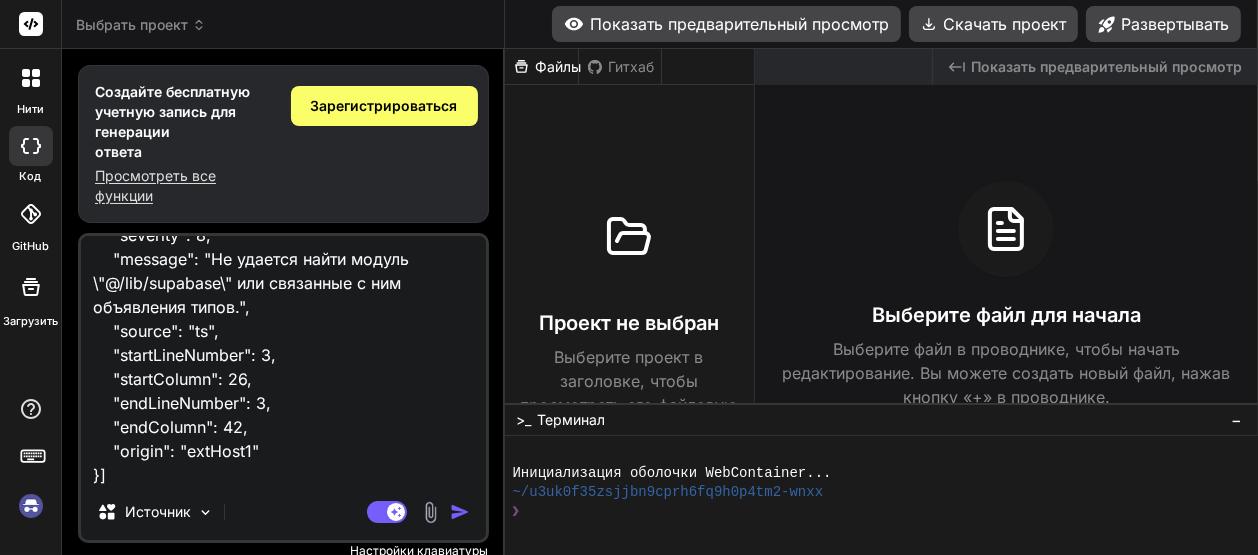 type on "[RESOURCE_PATH]/page.tsx",
"owner": "typescript",
"code": "2307",
"severity": 8,
"message": "Не удается найти модуль \"@/lib/supabase\" или связанные с ним объявления типов.",
"source": "ts",
"startLineNumber": 3,
"startColumn": 26,
"endLineNumber": 3,
"endColumn": 42,
"origin": "extHost1"
}" 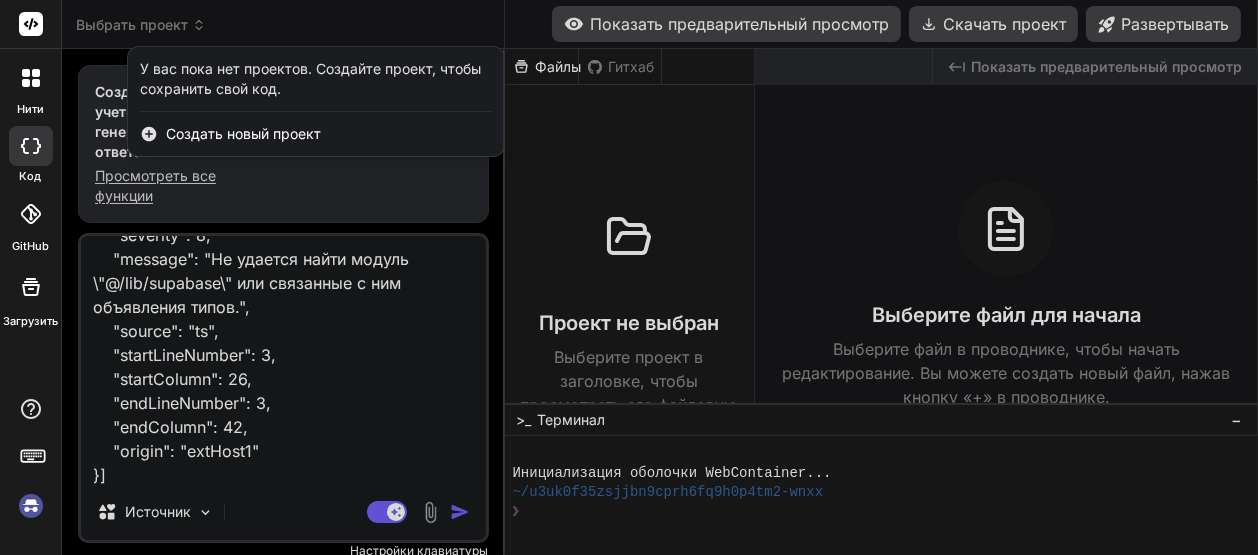 click at bounding box center (629, 277) 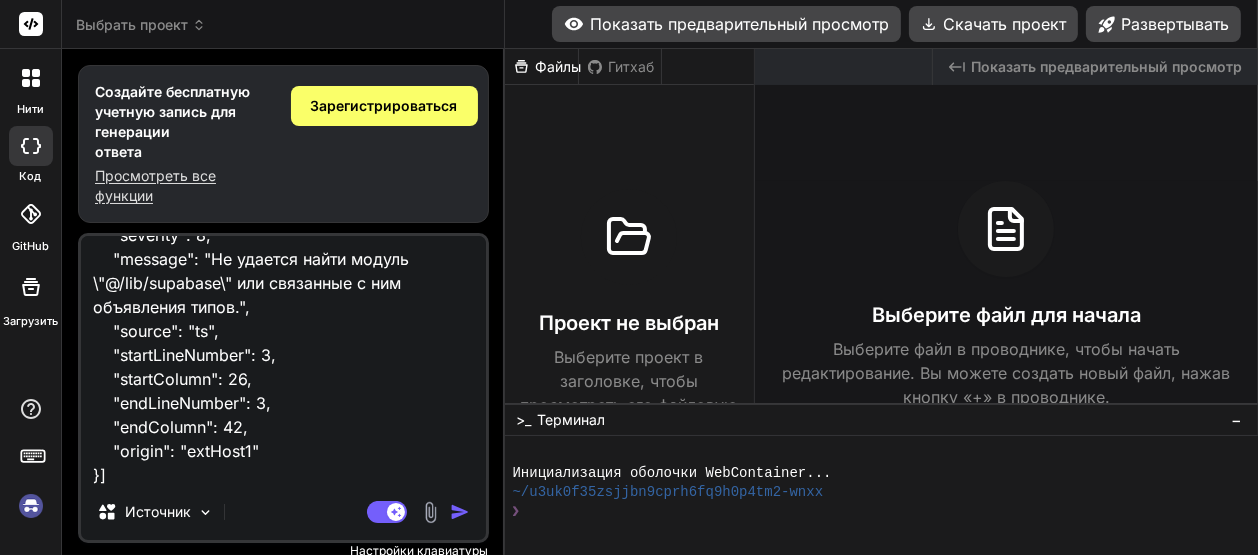 click 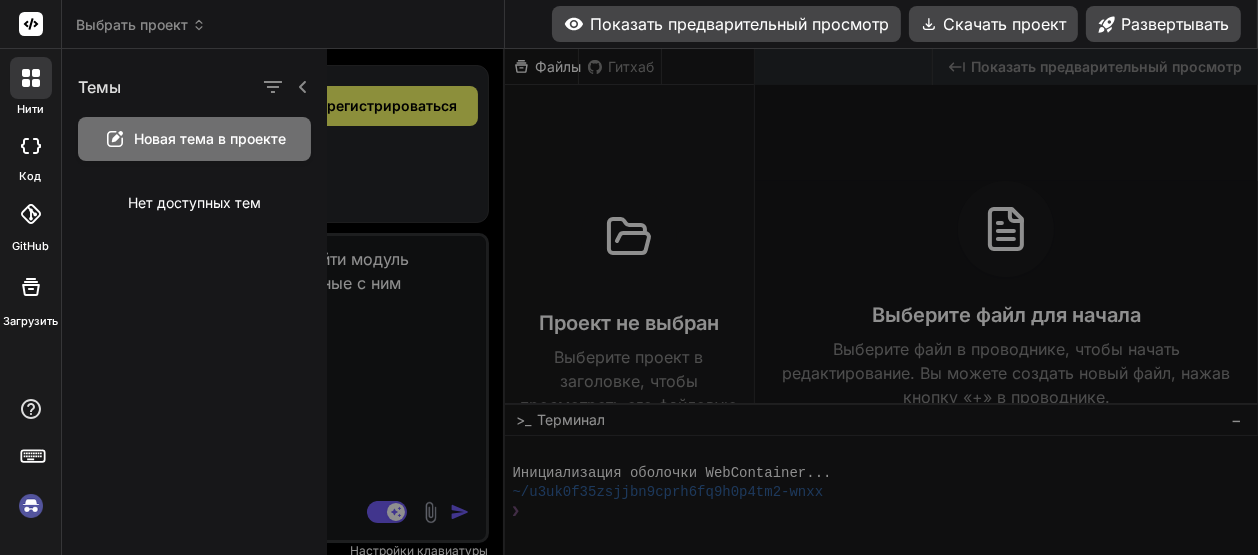 click at bounding box center [30, 24] 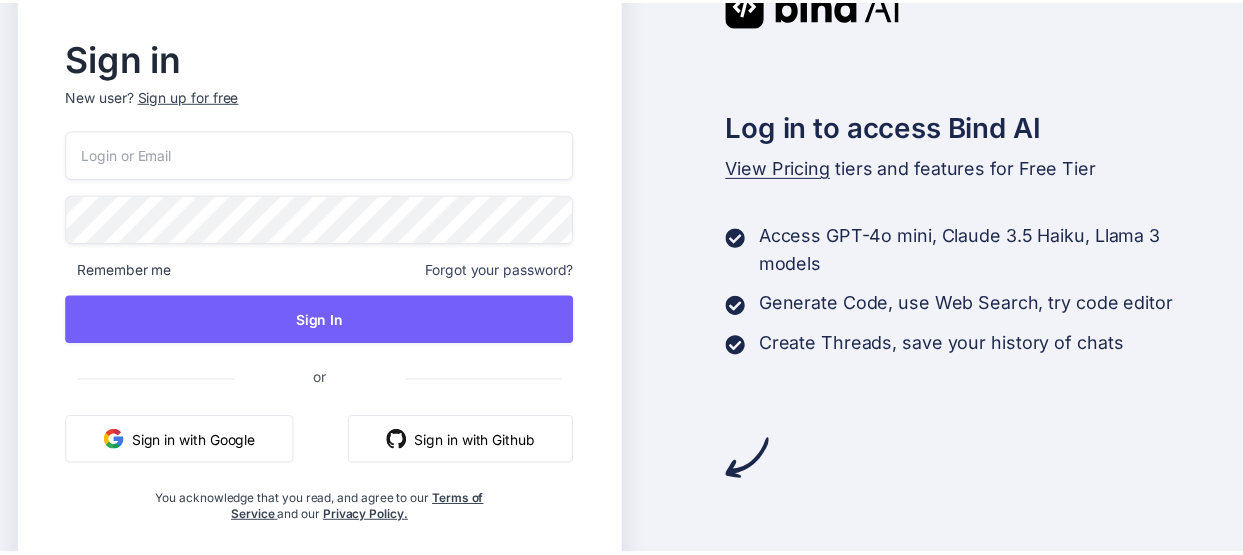 scroll, scrollTop: 0, scrollLeft: 0, axis: both 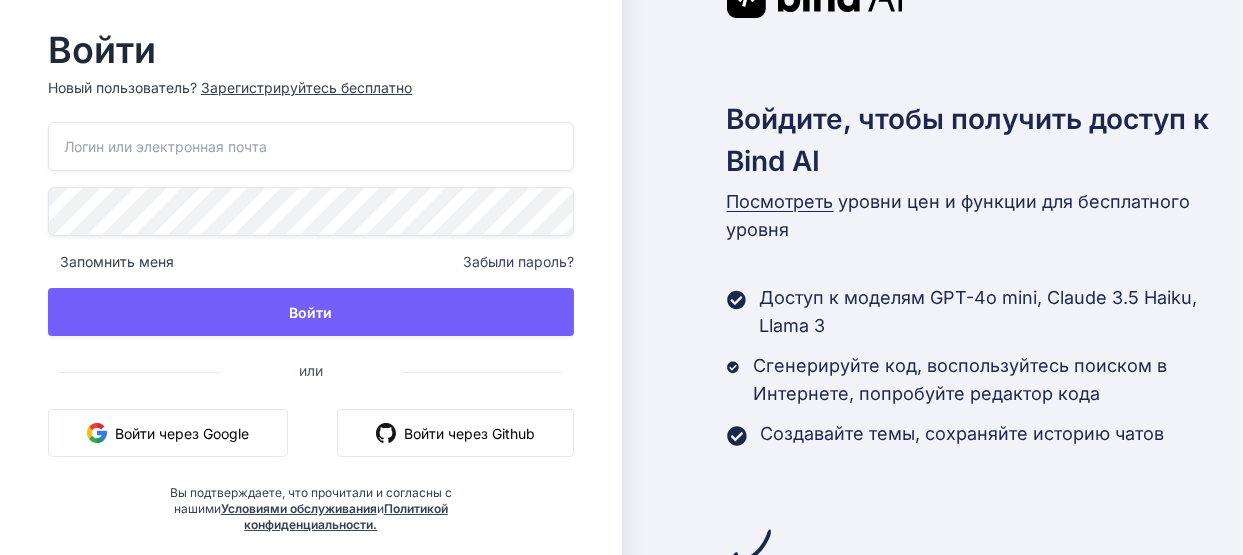 click on "Войти через Github" at bounding box center [455, 433] 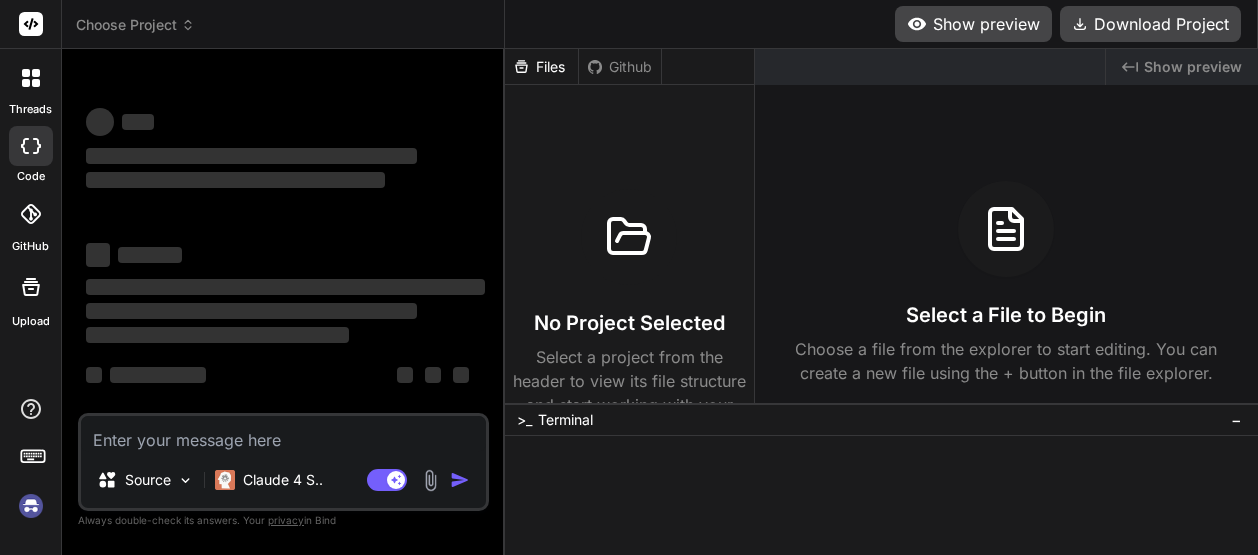 scroll, scrollTop: 0, scrollLeft: 0, axis: both 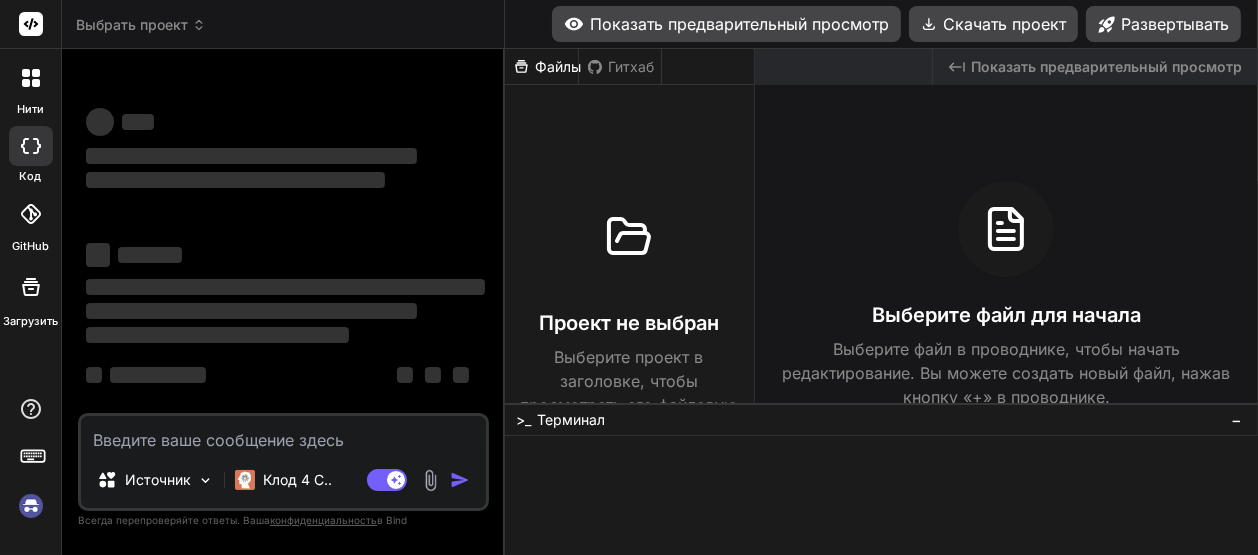 click at bounding box center (283, 434) 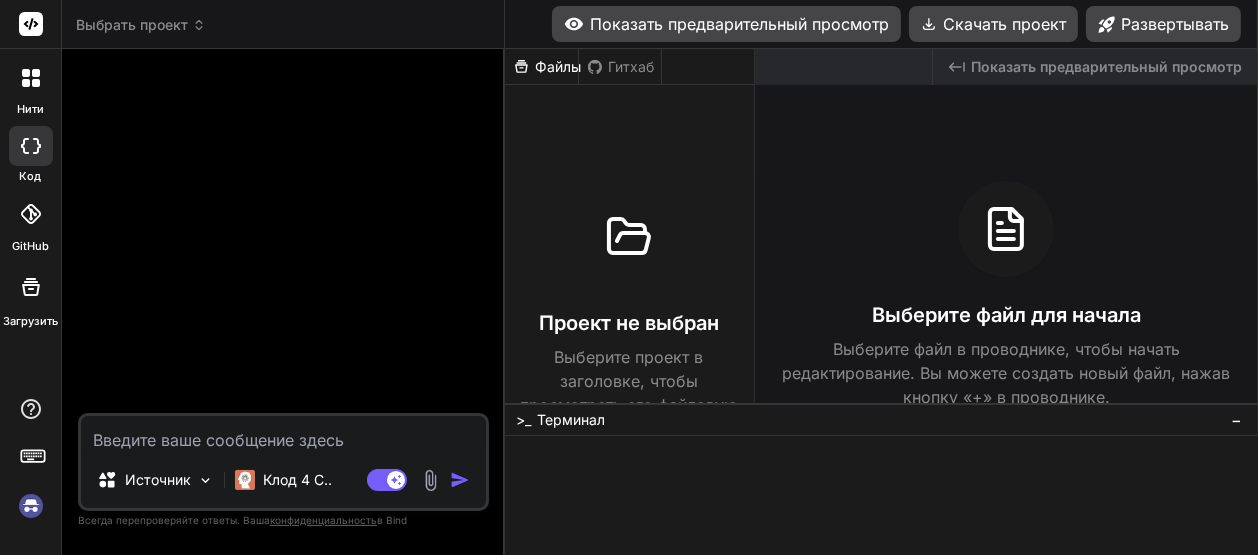 type on "[RESOURCE_PATH]/page.tsx",
"owner": "typescript",
"code": "2307",
"severity": 8,
"message": "Не удается найти модуль \"@/lib/supabase\" или связанные с ним объявления типов.",
"source": "ts",
"startLineNumber": 3,
"startColumn": 26,
"endLineNumber": 3,
"endColumn": 42,
"origin": "extHost1"
}" 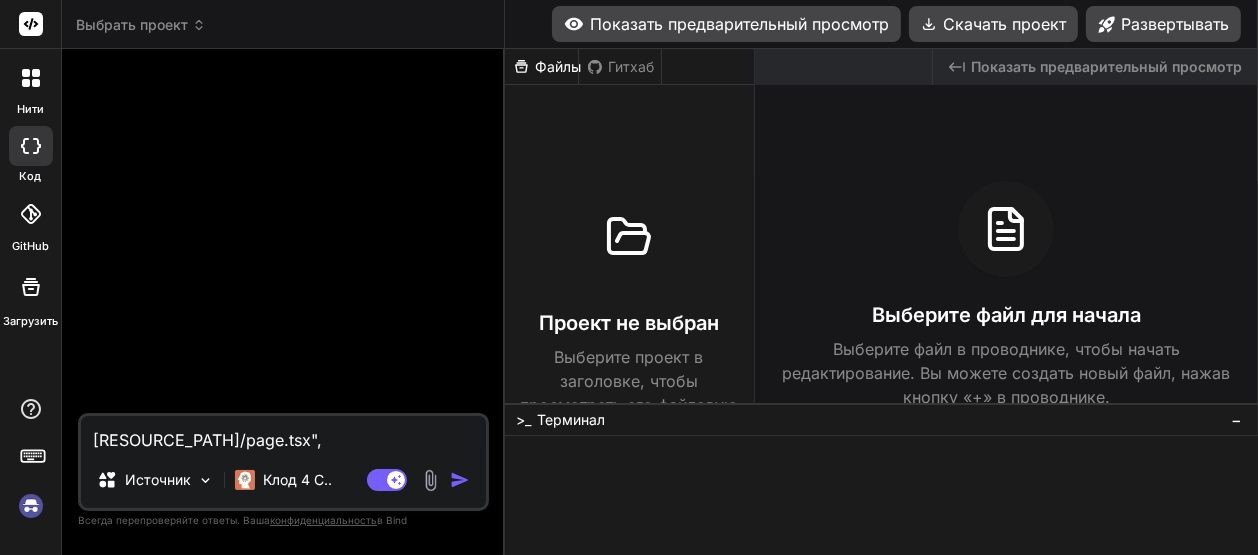scroll, scrollTop: 145, scrollLeft: 0, axis: vertical 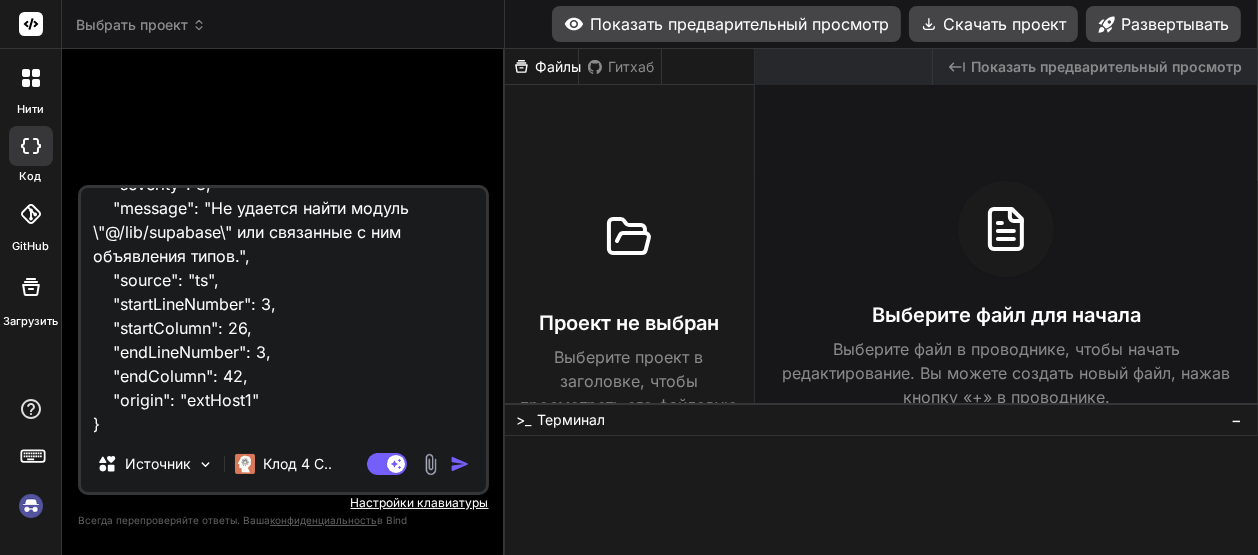 type on "[RESOURCE_PATH]/page.tsx",
"owner": "typescript",
"code": "2307",
"severity": 8,
"message": "Не удается найти модуль \"@/lib/supabase\" или связанные с ним объявления типов.",
"source": "ts",
"startLineNumber": 3,
"startColumn": 26,
"endLineNumber": 3,
"endColumn": 42,
"origin": "extHost1"
}" 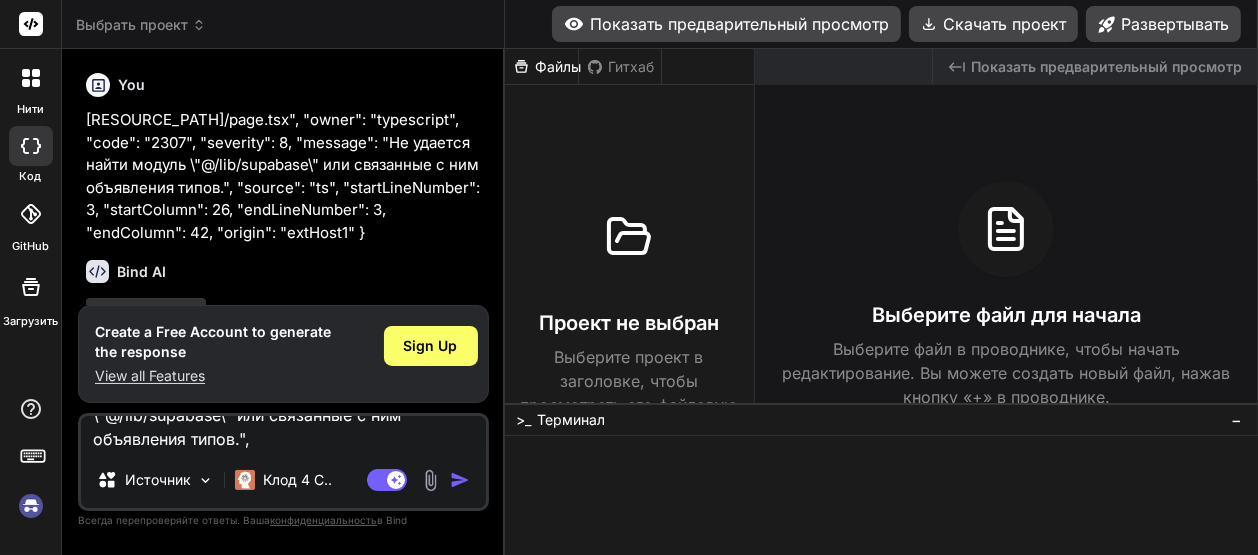 scroll, scrollTop: 0, scrollLeft: 0, axis: both 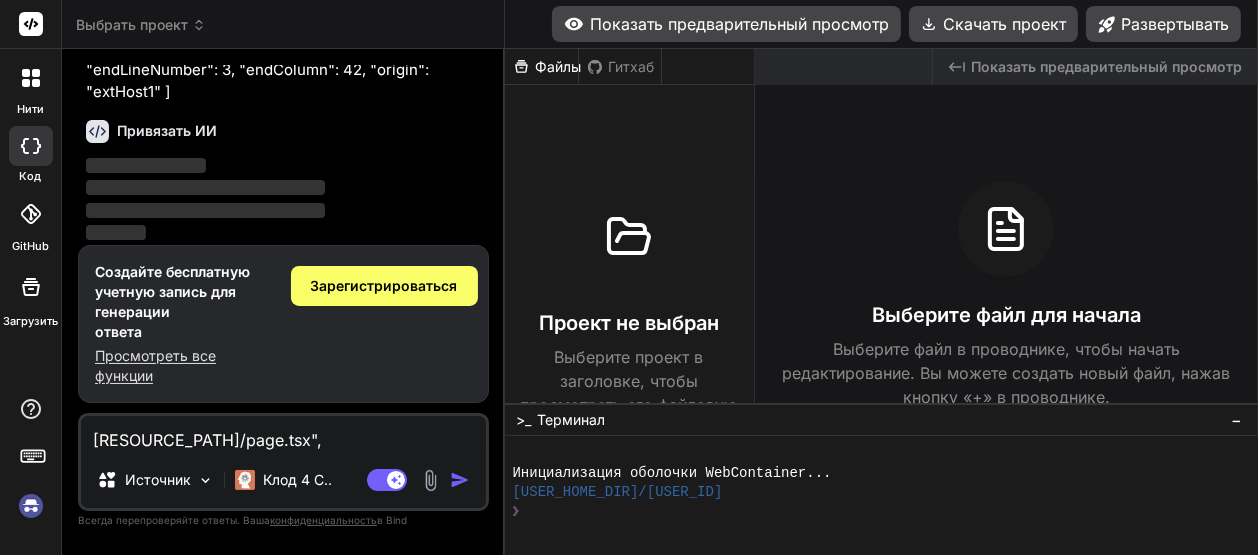 click 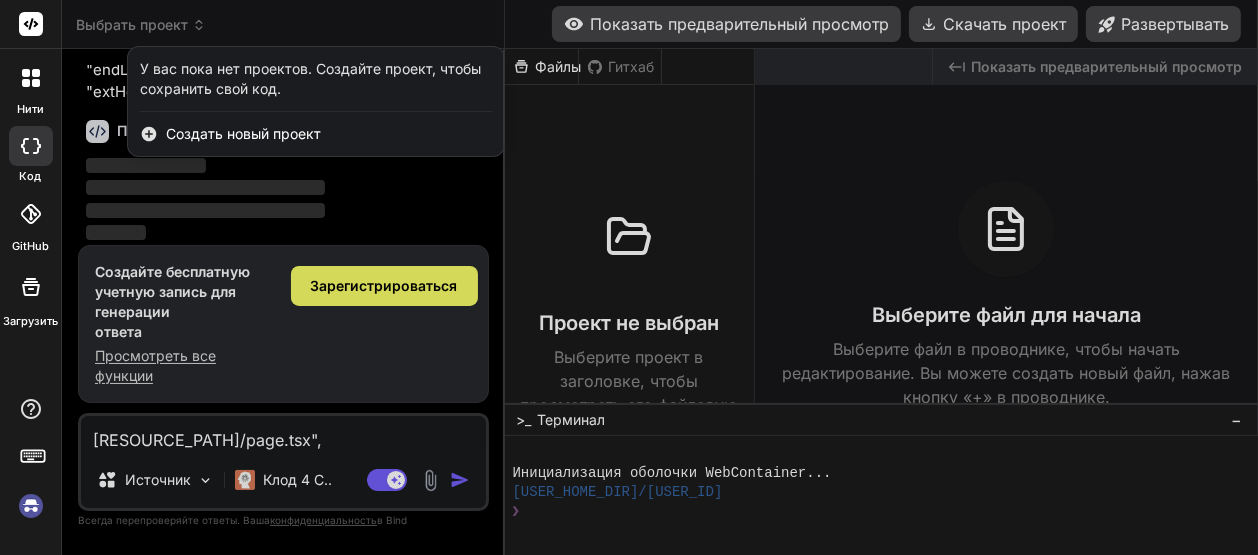 click at bounding box center [31, 287] 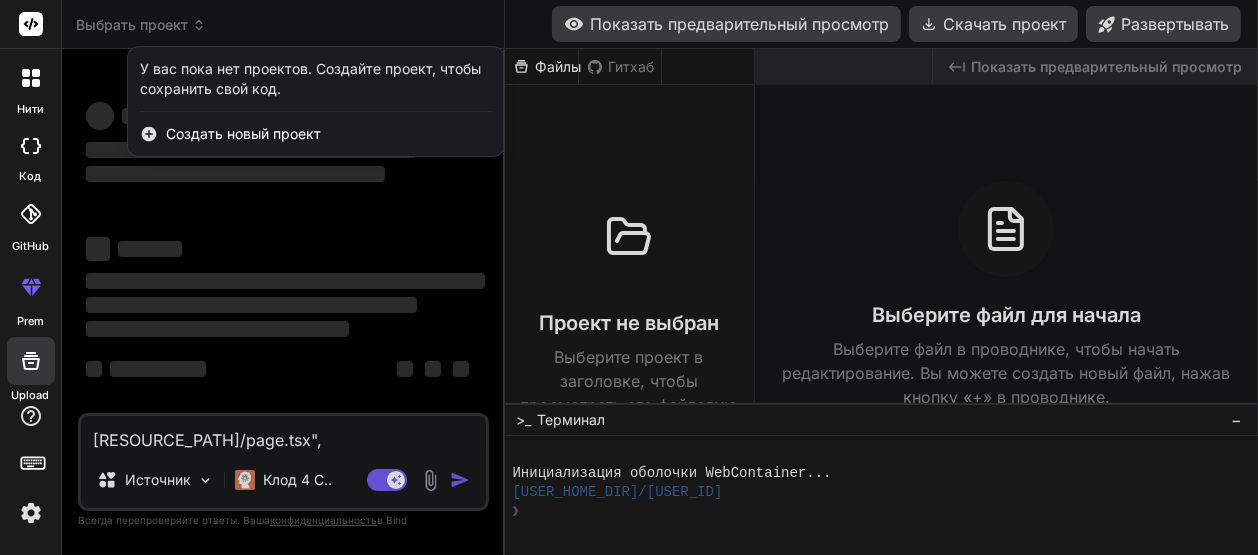 scroll, scrollTop: 4, scrollLeft: 0, axis: vertical 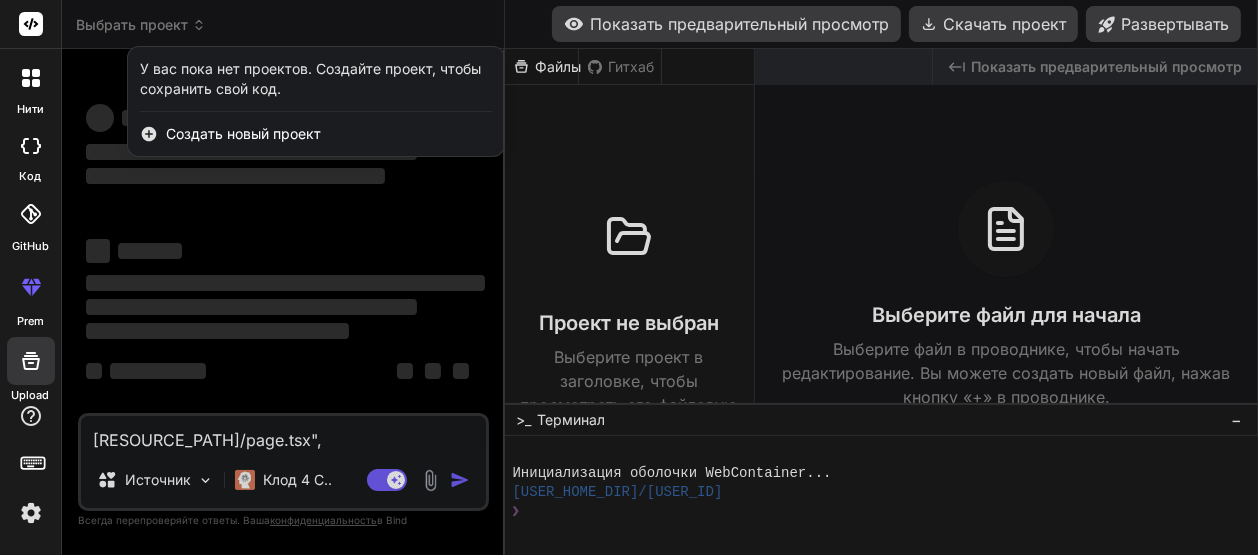 type on "x" 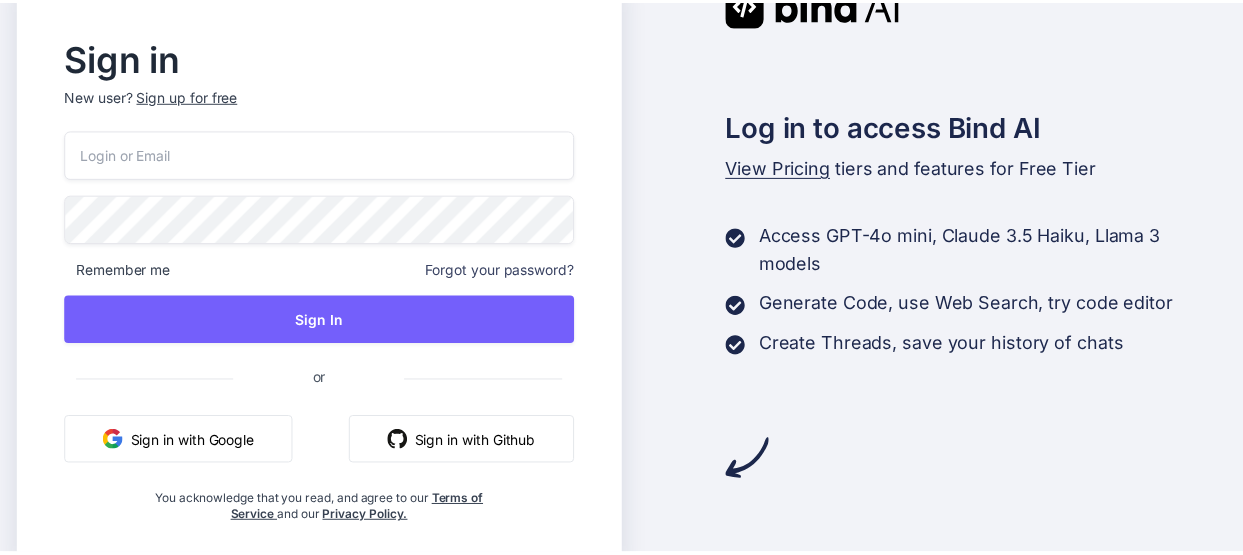 scroll, scrollTop: 0, scrollLeft: 0, axis: both 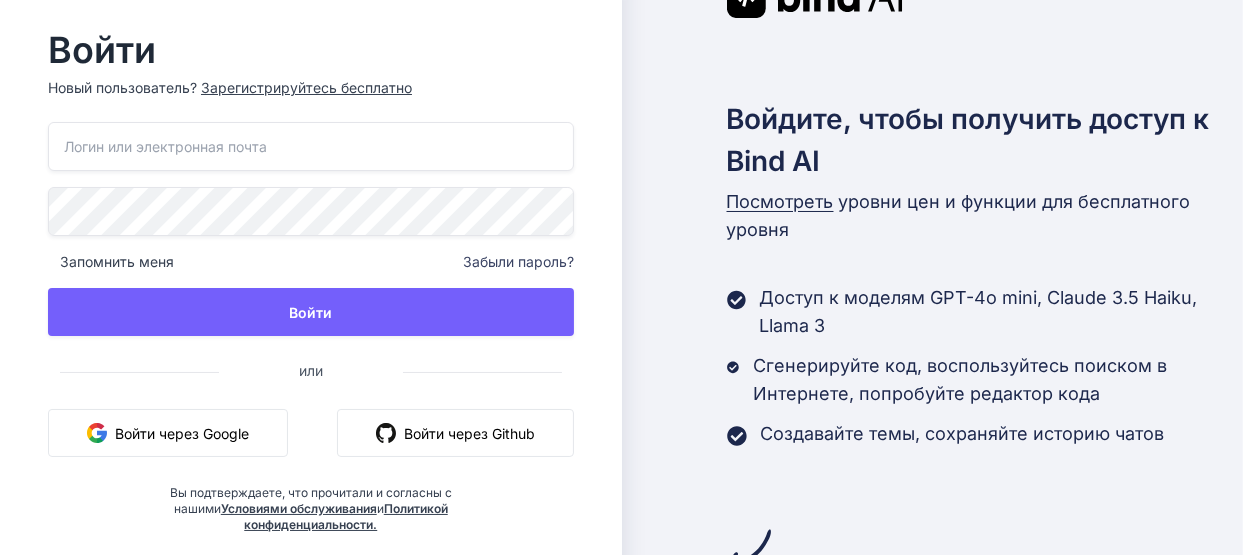 click on "Войти через Google" at bounding box center [182, 433] 